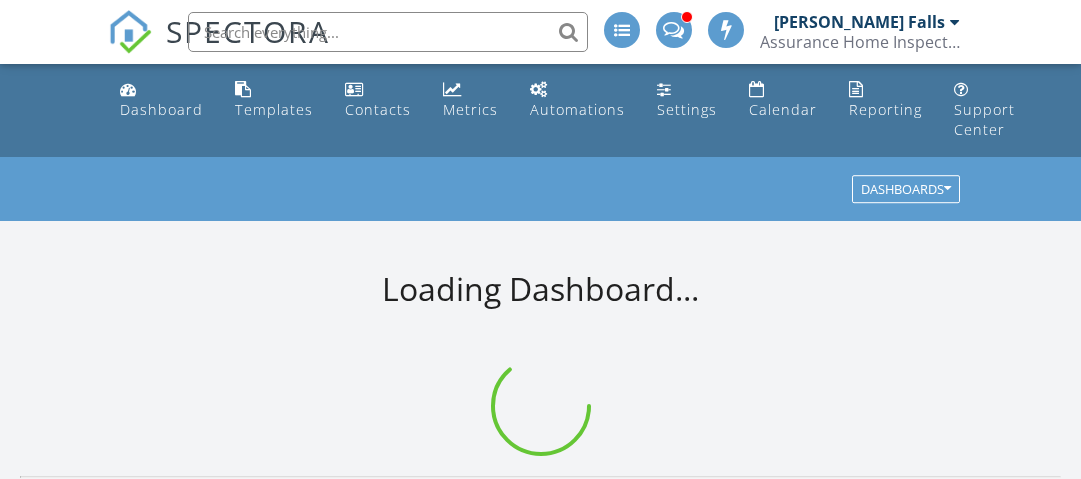 scroll, scrollTop: 0, scrollLeft: 0, axis: both 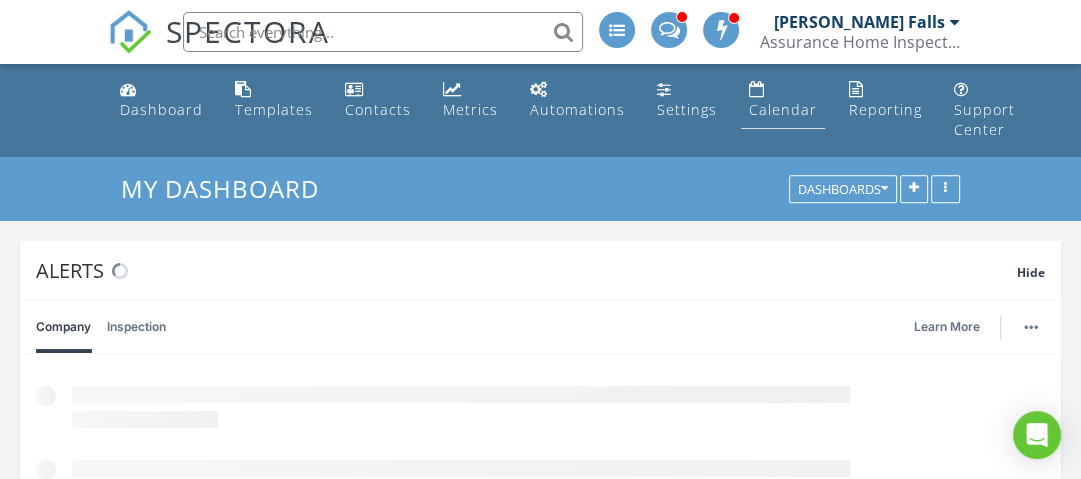 click at bounding box center [757, 89] 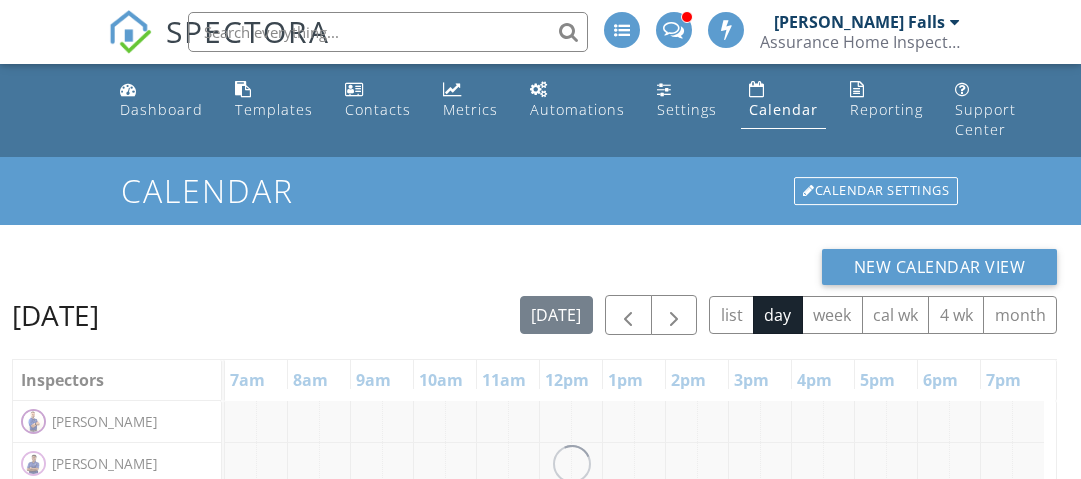 scroll, scrollTop: 0, scrollLeft: 0, axis: both 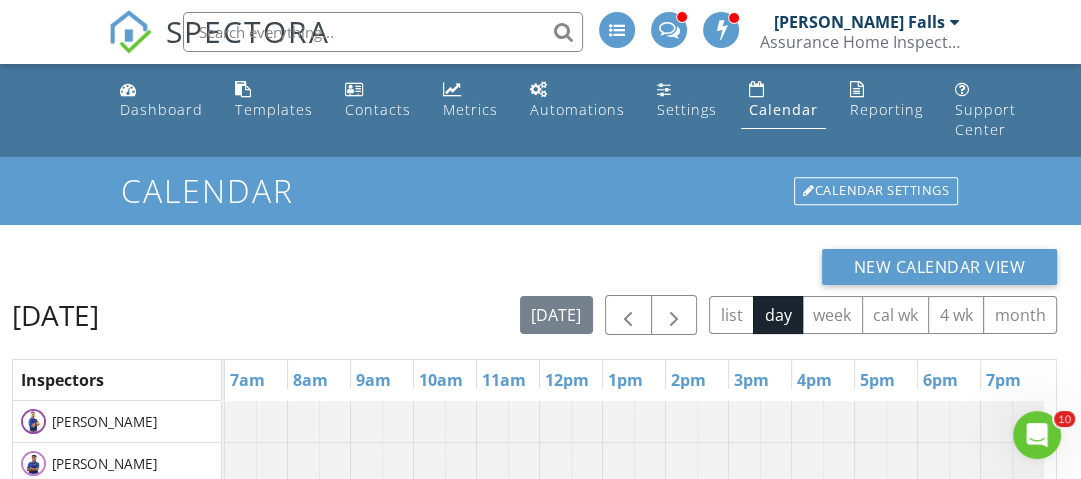 click on "Assurance Home Inspections" at bounding box center (860, 42) 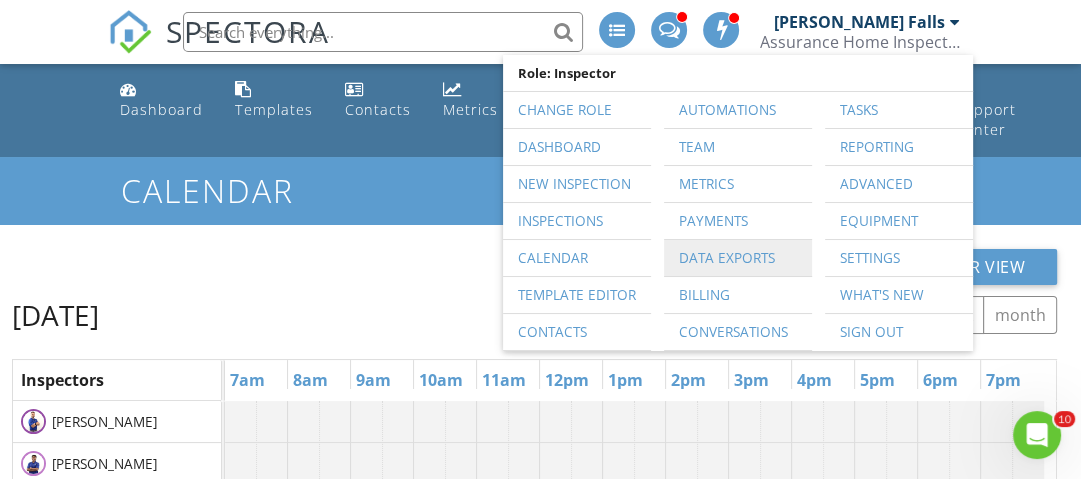 click on "Data Exports" at bounding box center [738, 258] 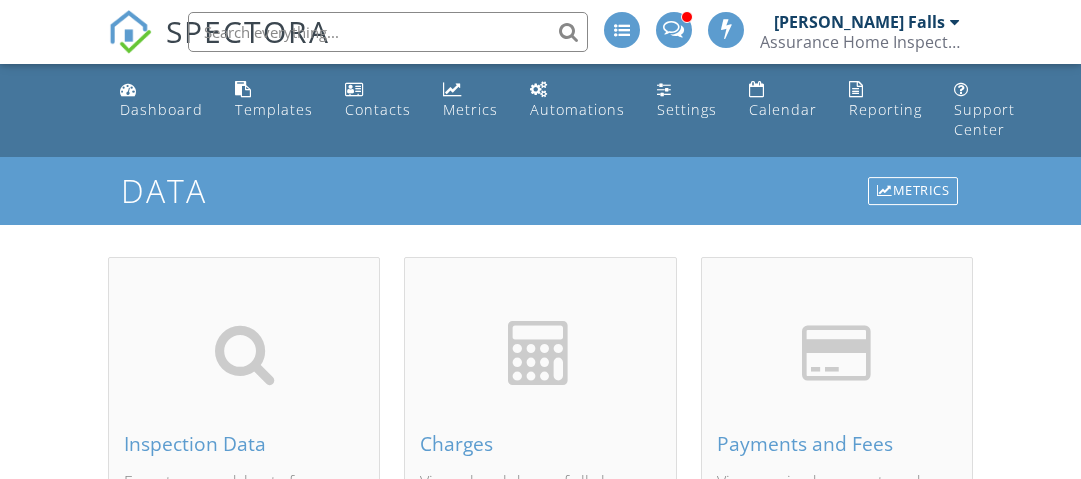 scroll, scrollTop: 0, scrollLeft: 0, axis: both 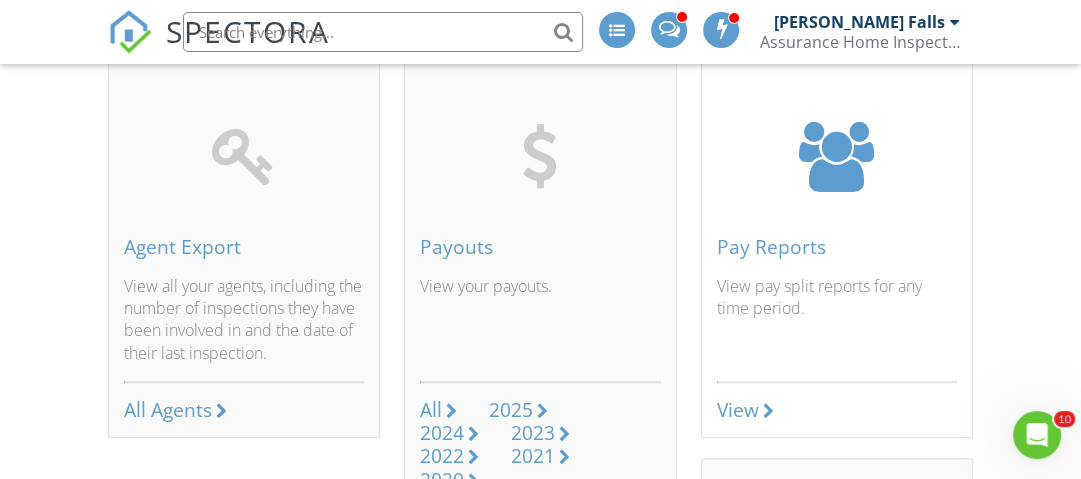 click on "Pay Reports" at bounding box center (837, 247) 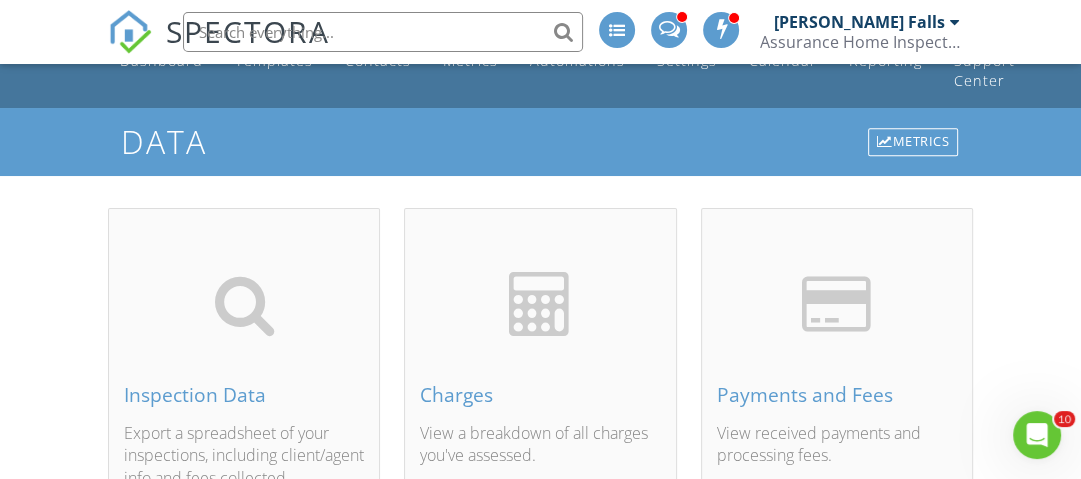 scroll, scrollTop: 0, scrollLeft: 0, axis: both 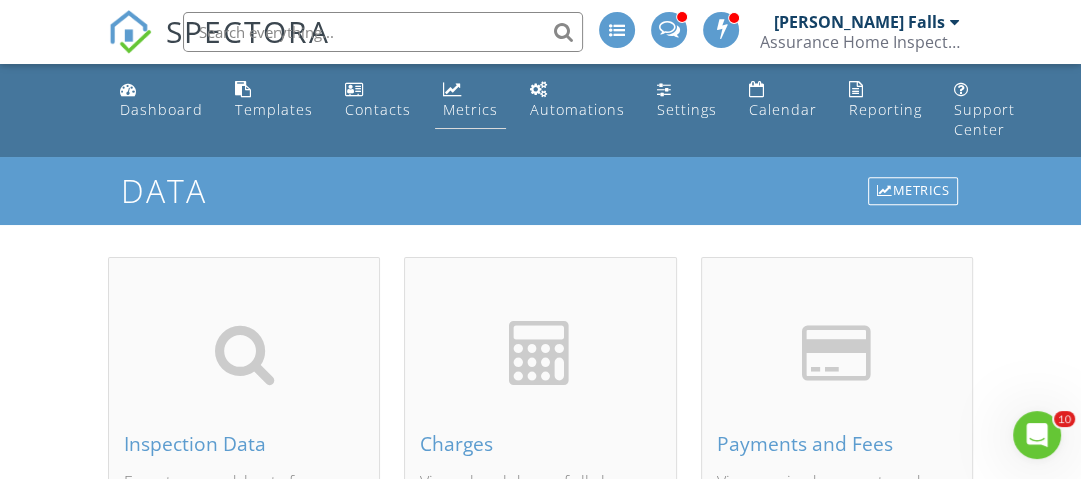 click on "Metrics" at bounding box center [470, 109] 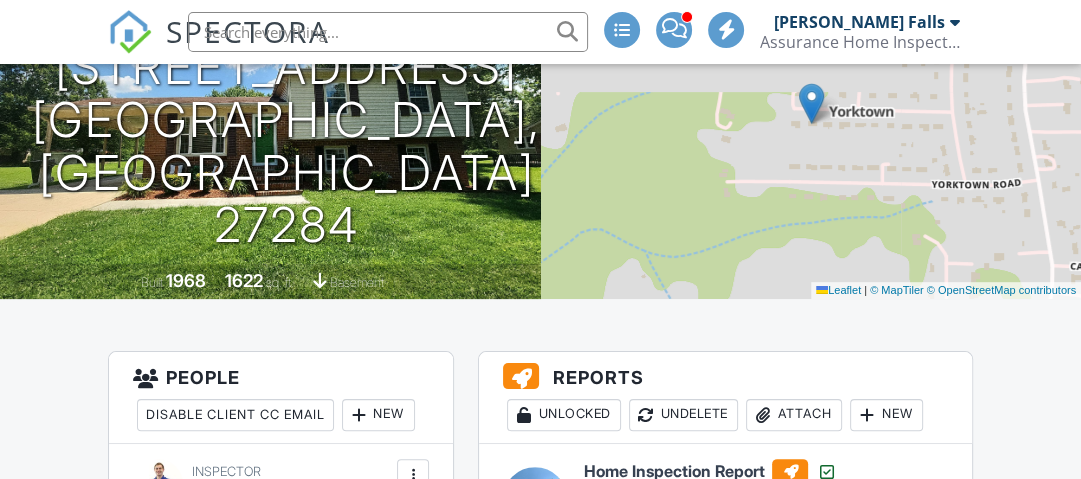 scroll, scrollTop: 640, scrollLeft: 0, axis: vertical 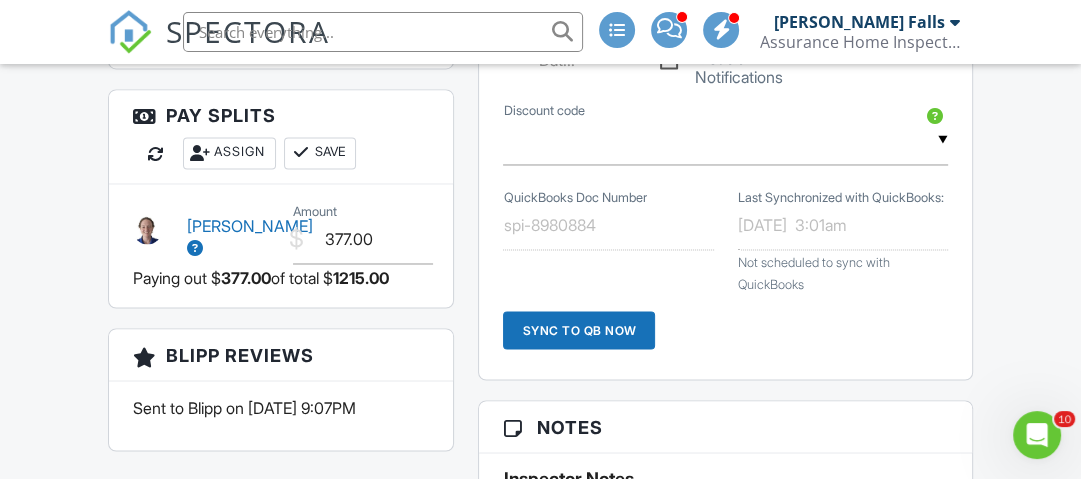 click on "Assign" at bounding box center [229, 153] 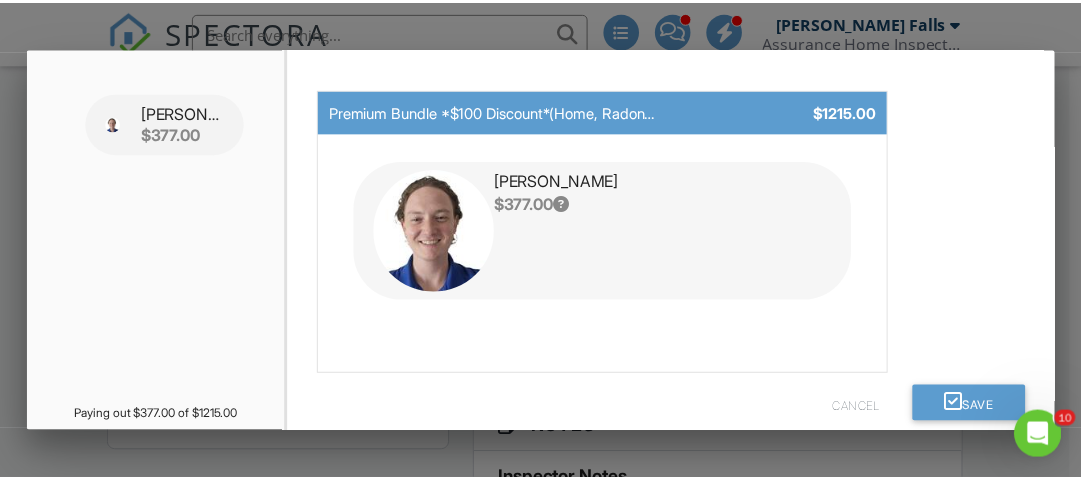 scroll, scrollTop: 183, scrollLeft: 0, axis: vertical 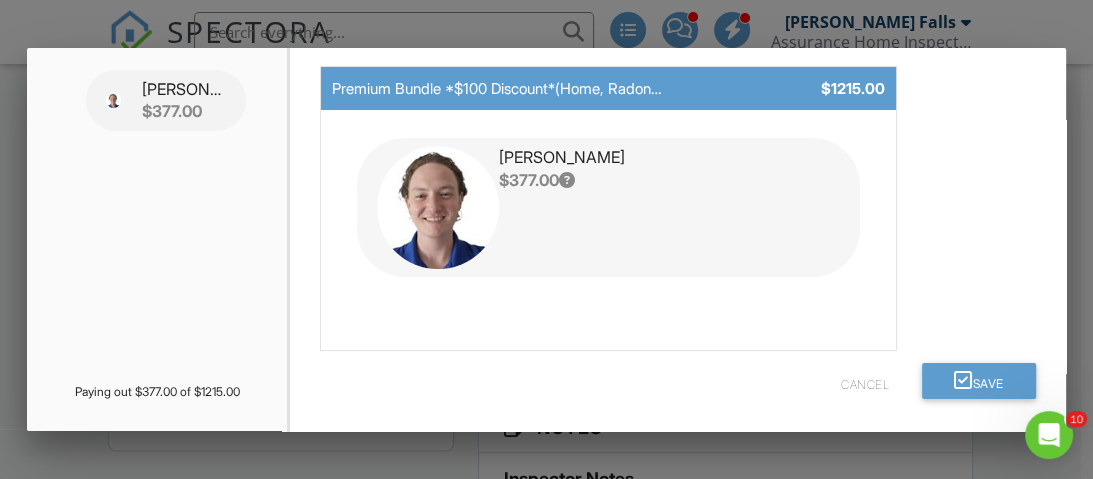 click at bounding box center [546, 199] 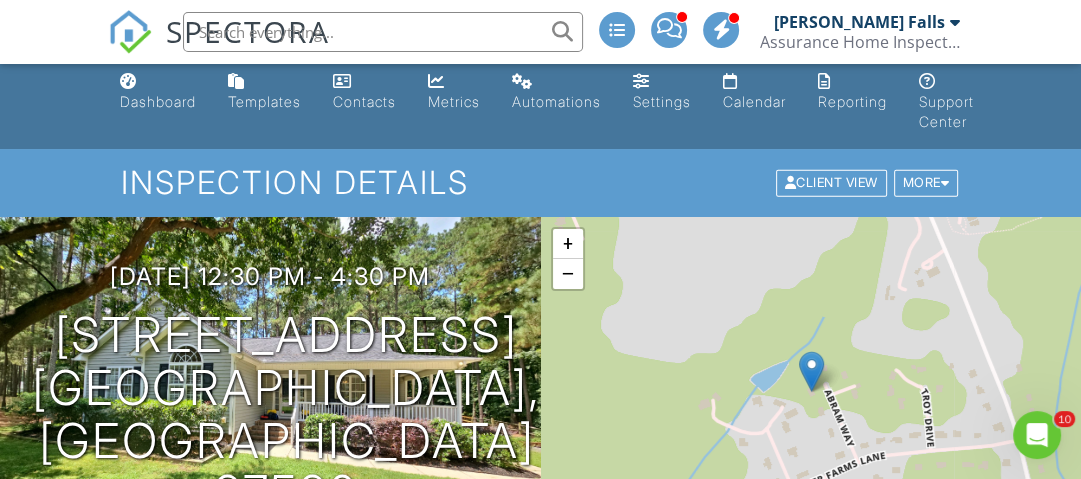 scroll, scrollTop: 0, scrollLeft: 0, axis: both 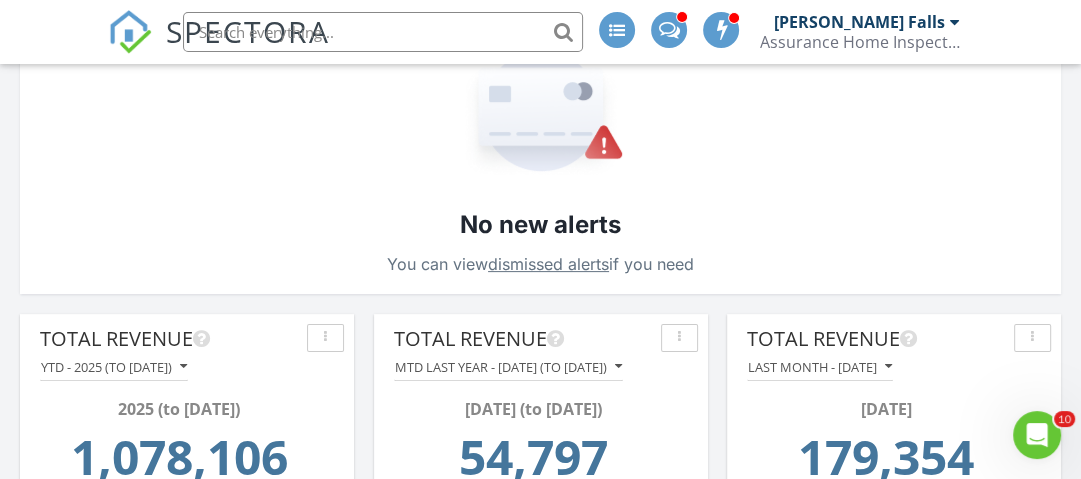 click on "dismissed alerts" at bounding box center [548, 264] 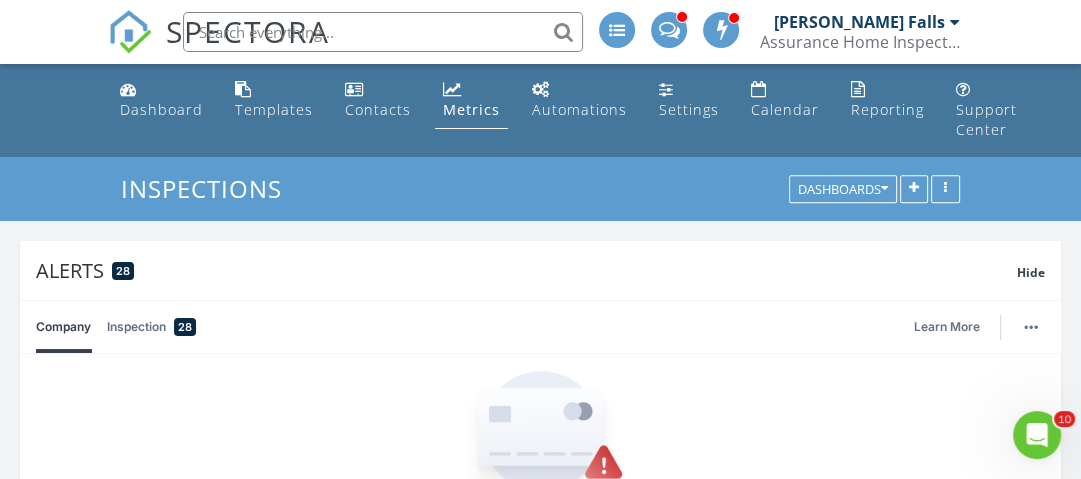 scroll, scrollTop: 80, scrollLeft: 0, axis: vertical 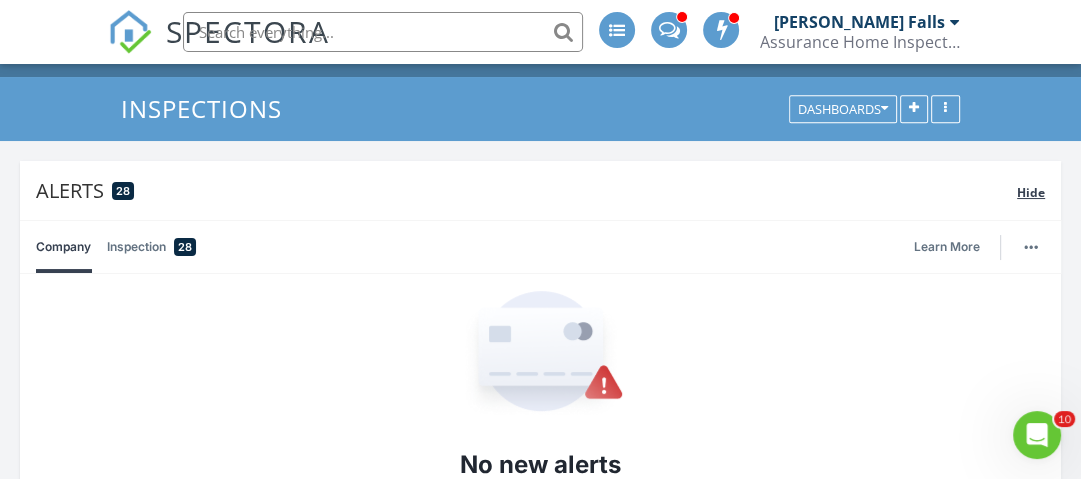 click on "Hide" at bounding box center [1031, 192] 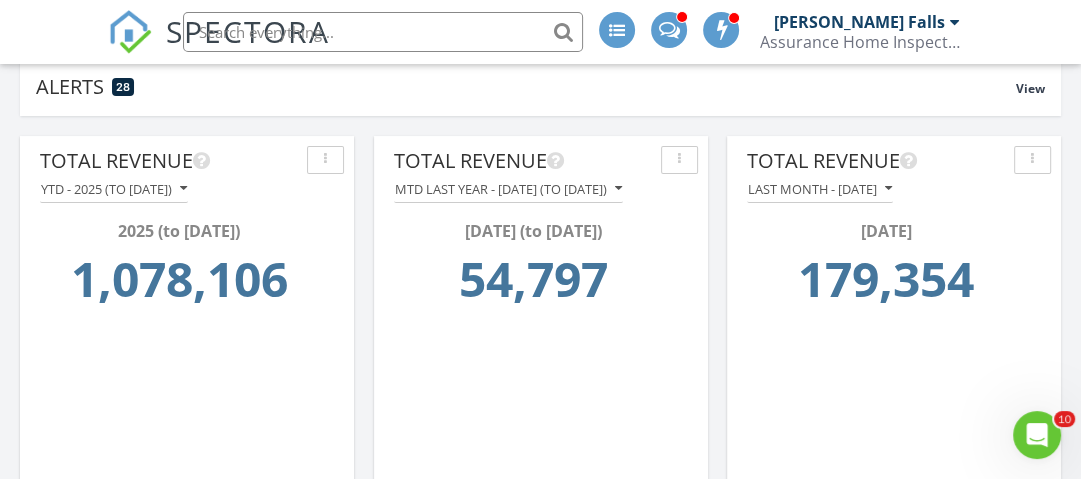 scroll, scrollTop: 240, scrollLeft: 0, axis: vertical 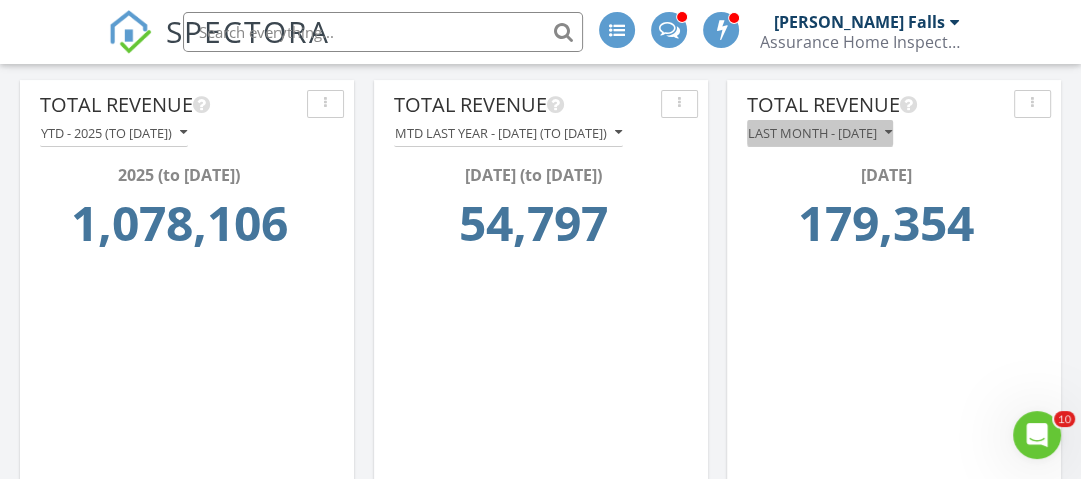 click on "Last month - June 2025" at bounding box center (820, 133) 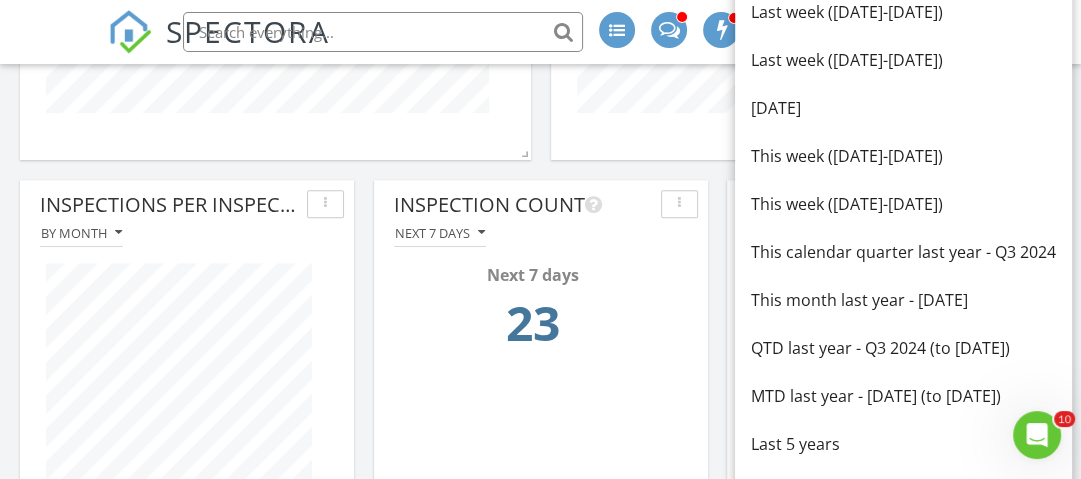 scroll, scrollTop: 1120, scrollLeft: 0, axis: vertical 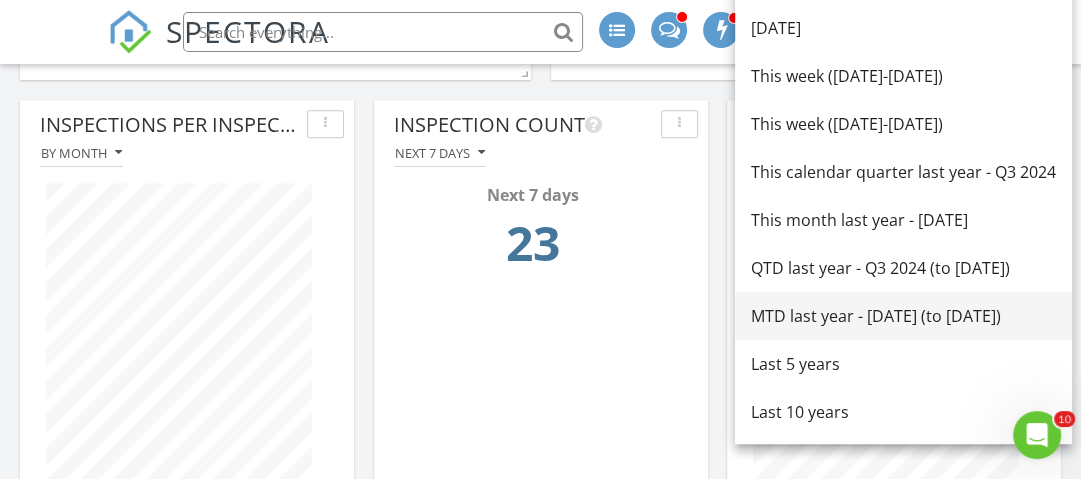click on "MTD last year - July 2024 (to Jul 12th)" at bounding box center [903, 316] 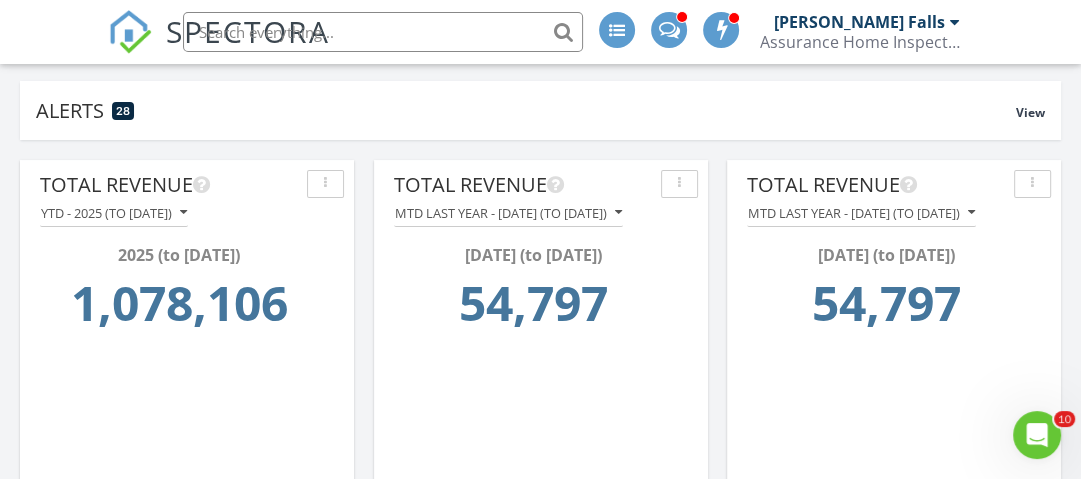 scroll, scrollTop: 240, scrollLeft: 0, axis: vertical 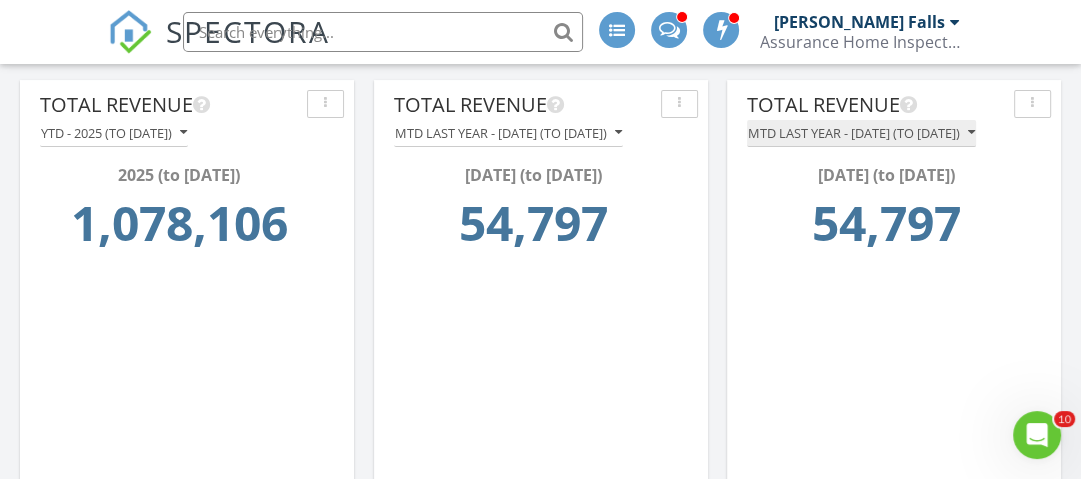 click on "MTD last year - July 2024 (to Jul 12th)" at bounding box center (861, 133) 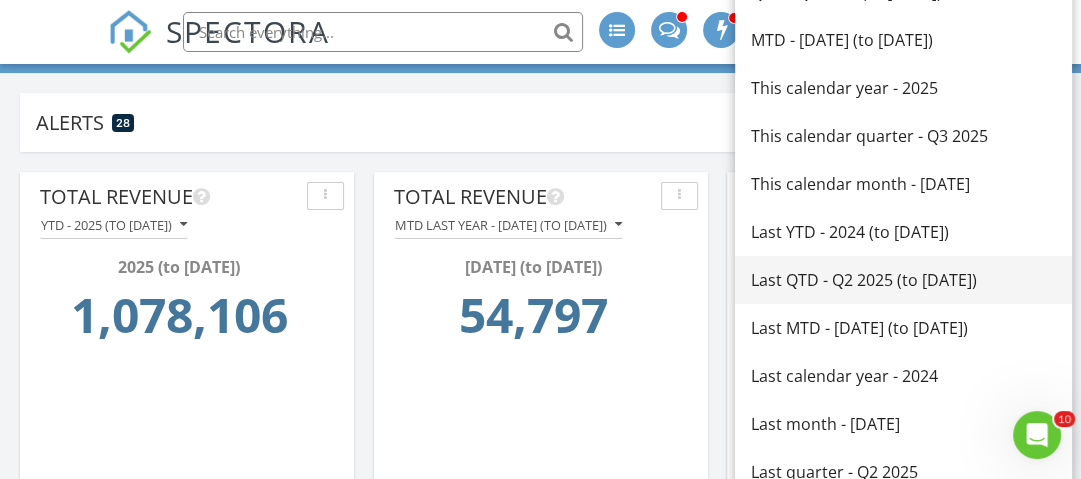 scroll, scrollTop: 0, scrollLeft: 0, axis: both 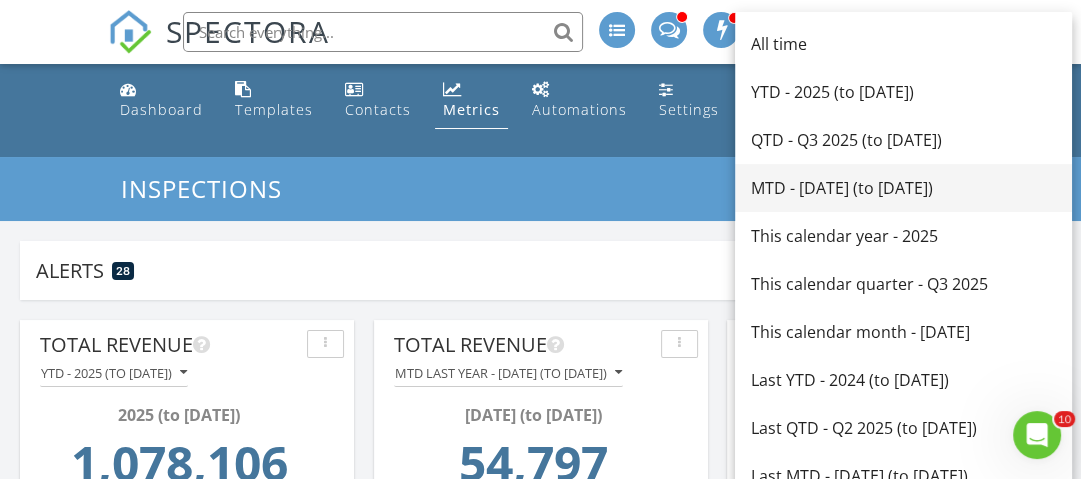 click on "MTD - July 2025 (to Jul 12th)" at bounding box center (903, 188) 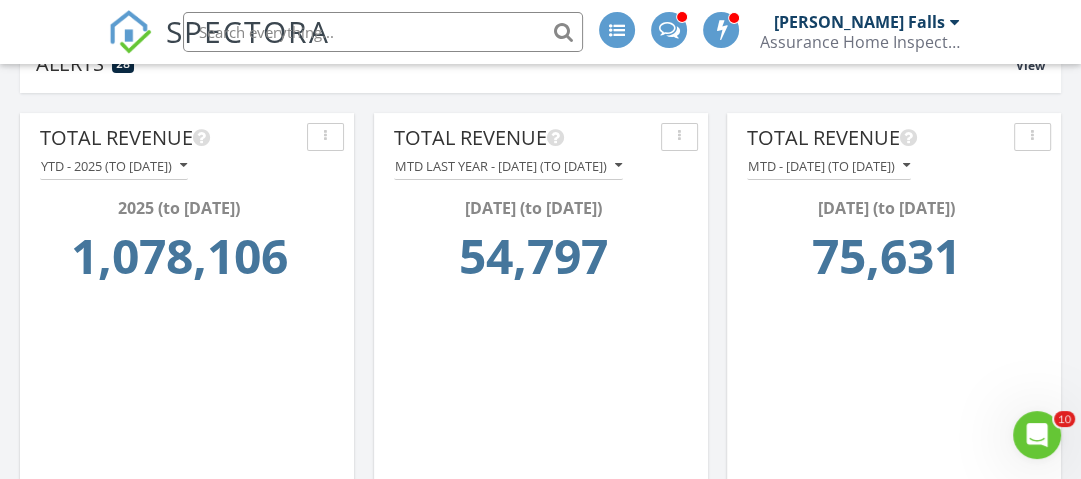 scroll, scrollTop: 160, scrollLeft: 0, axis: vertical 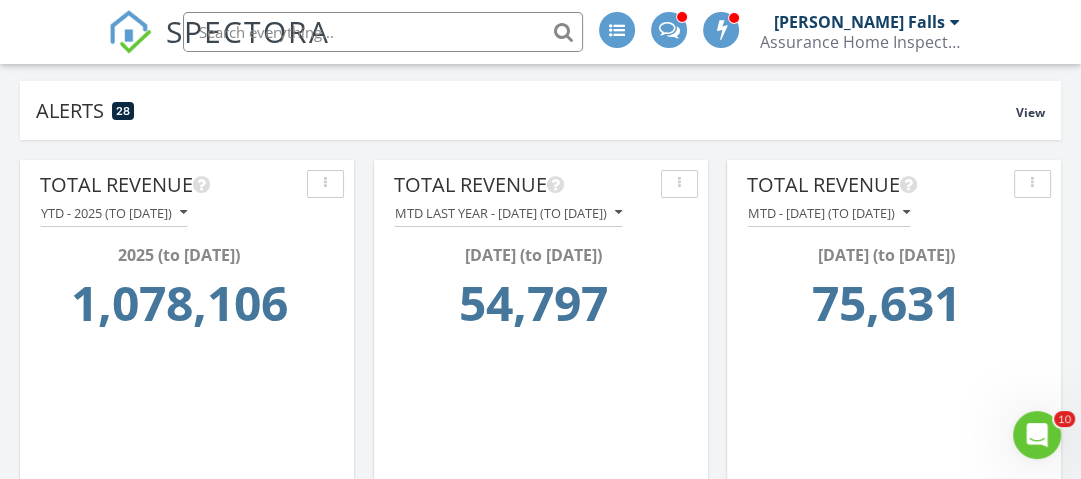 click on "Inspections
By month
Revenue
By month
Total Revenue
YTD - 2025 (to Jul 12th)
2025 (to Jul 12th)
1,078,106
Inspection Count
Next 7 days
Next 7 days
23
Inspections
By month
Inspections Per Inspector
By month
Total Revenue
MTD last year - July 2024 (to Jul 12th)
July 2024 (to Jul 12th)
54,797
Total Revenue
MTD - July 2025 (to Jul 12th)" at bounding box center (540, 1275) 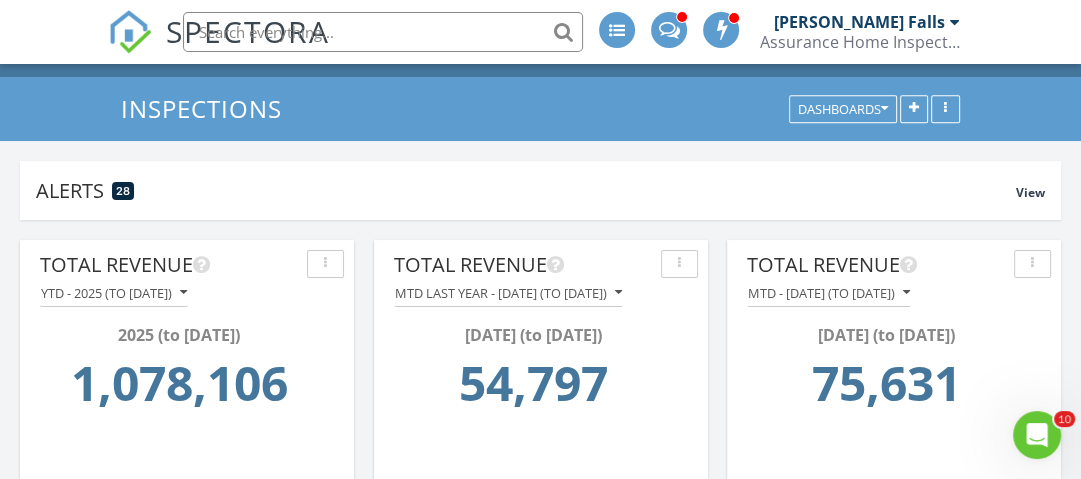 scroll, scrollTop: 0, scrollLeft: 0, axis: both 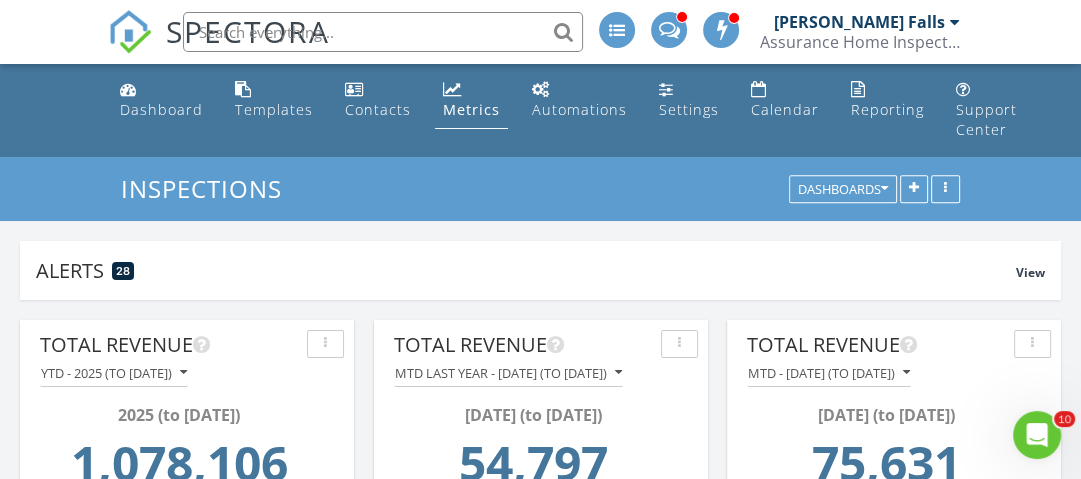 click on "Alerts
28   View
Company
Inspection
28   Learn More          No new alerts   That is a good thing!   Paysplit
This team inspection for 1201 Pleasant St, Winston-Salem, NC 27107 address on 07/09/2025 requires pay split assignments.
View
Dismiss     3d   Bank Transfer Failure
A payment of $720.00 failed for an inspection that took place at 4047 Mistletoe Dr, Burlington, NC 27217 address on 07/03/2025
View
Dismiss     3d   Paysplit
This team inspection for 213 Timmys Ln, King, NC 27021 address on 07/08/2025 requires pay split assignments.
View
Dismiss     4d   Events
An inspection was booked online for 1009 Caswell Way Ct, Durham, NC 27703 address on 07/11/2025, and default events were automatically added. Please edit these events to ensure the date/time and assigned inspector are correct.
View
Dismiss     7d" at bounding box center (540, 1395) 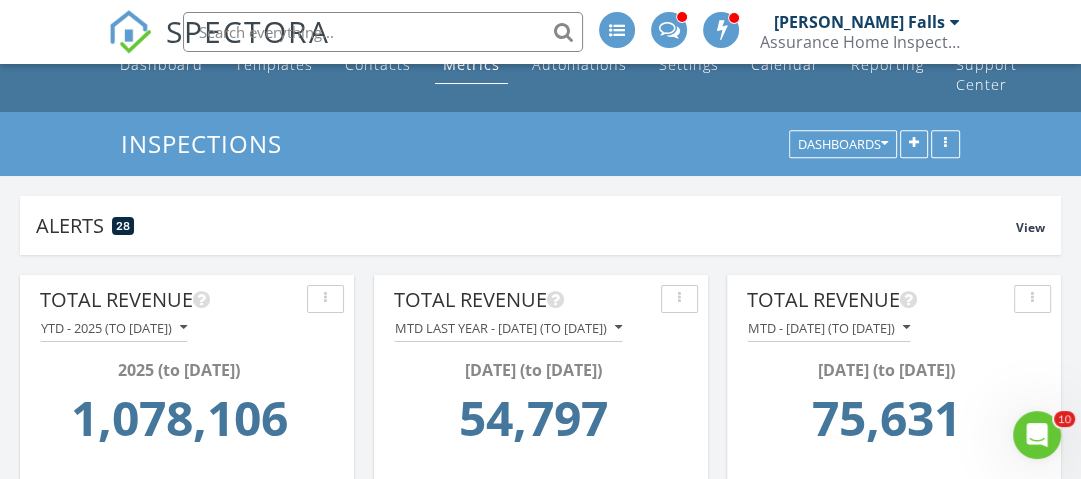 scroll, scrollTop: 0, scrollLeft: 0, axis: both 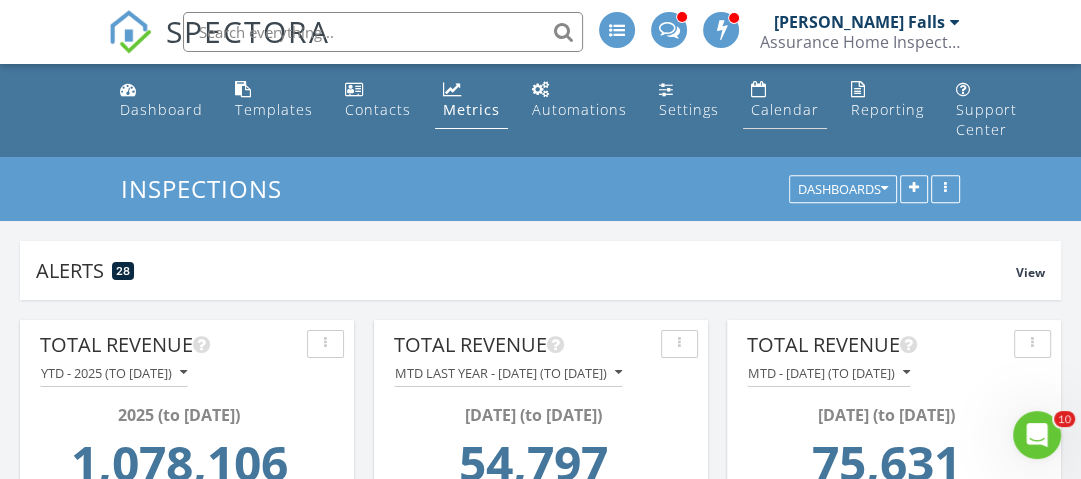 click on "Calendar" at bounding box center (785, 109) 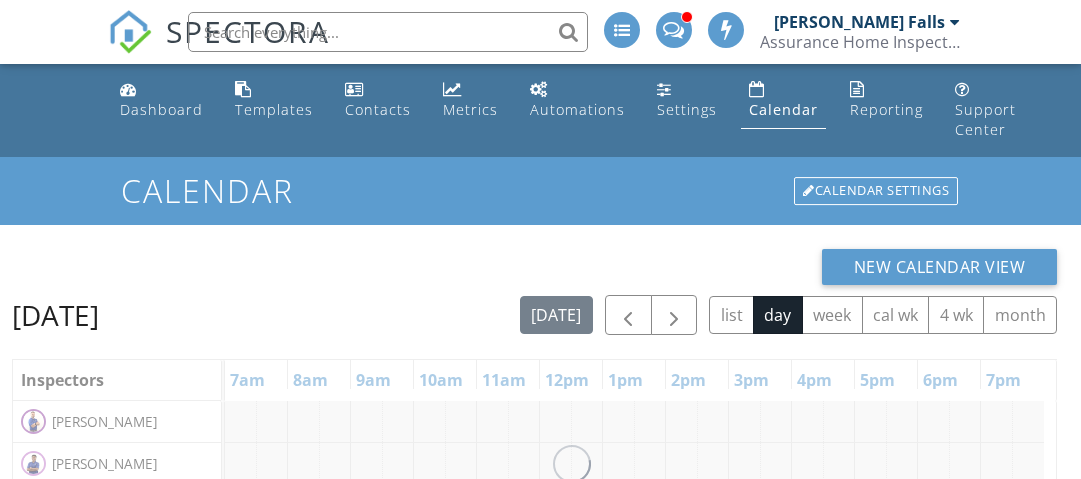 scroll, scrollTop: 0, scrollLeft: 0, axis: both 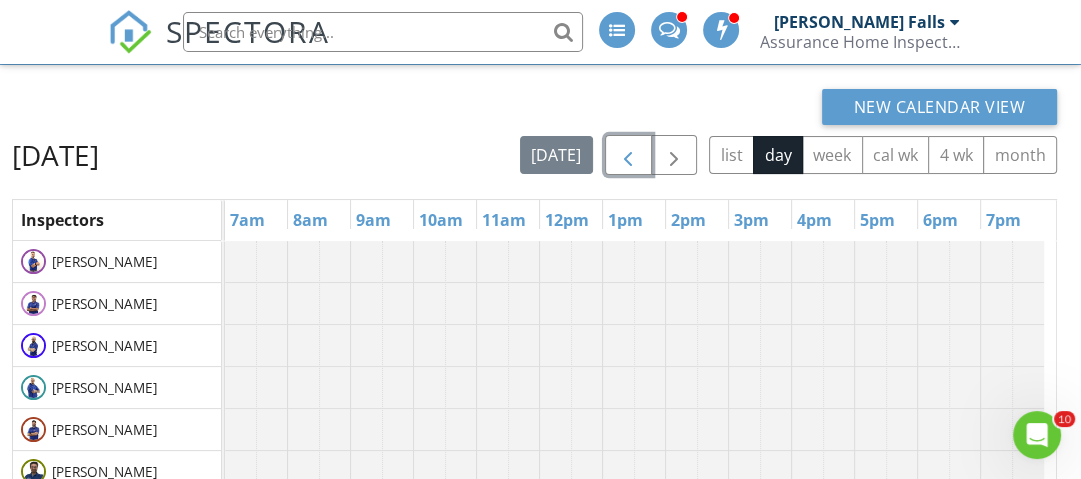 click at bounding box center (628, 156) 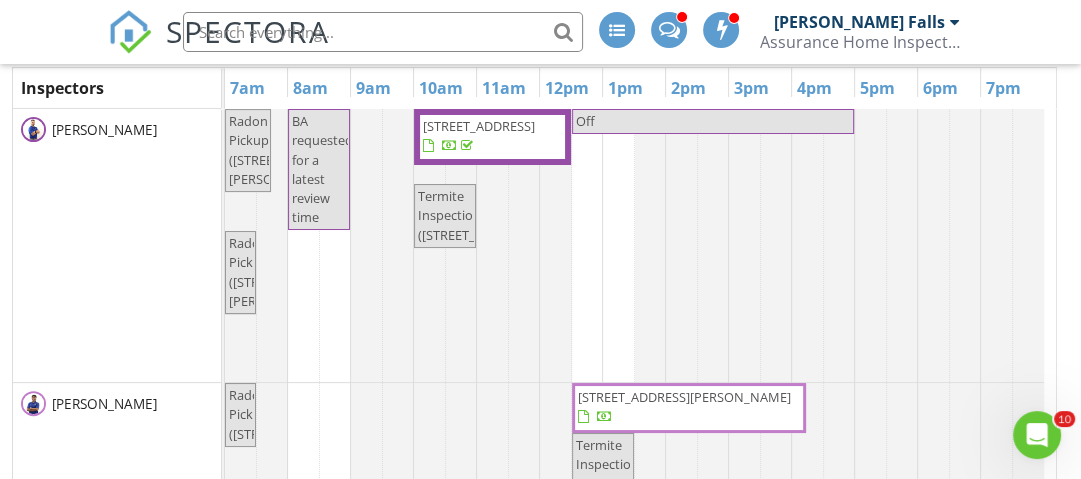 scroll, scrollTop: 306, scrollLeft: 0, axis: vertical 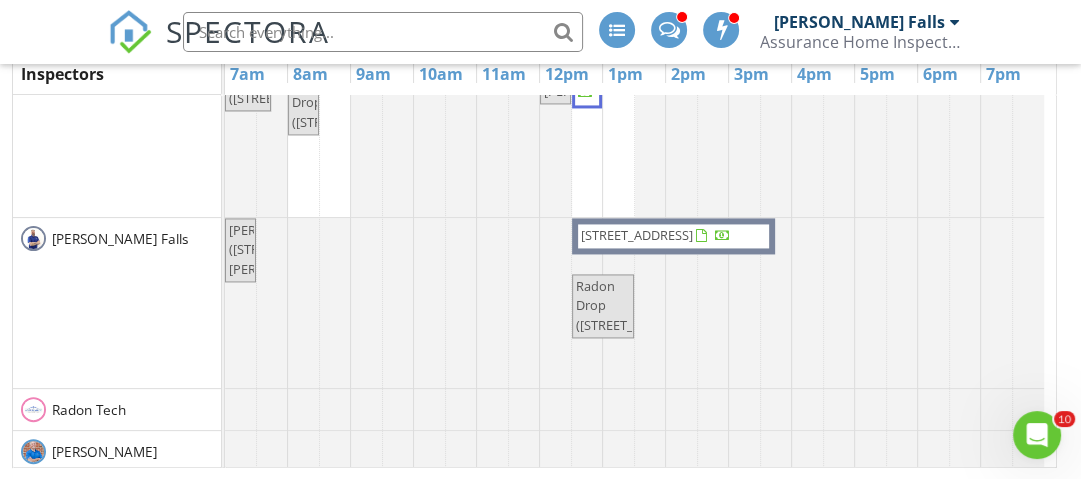 click on "400 Cotswold Ln , King 27021" at bounding box center [656, 236] 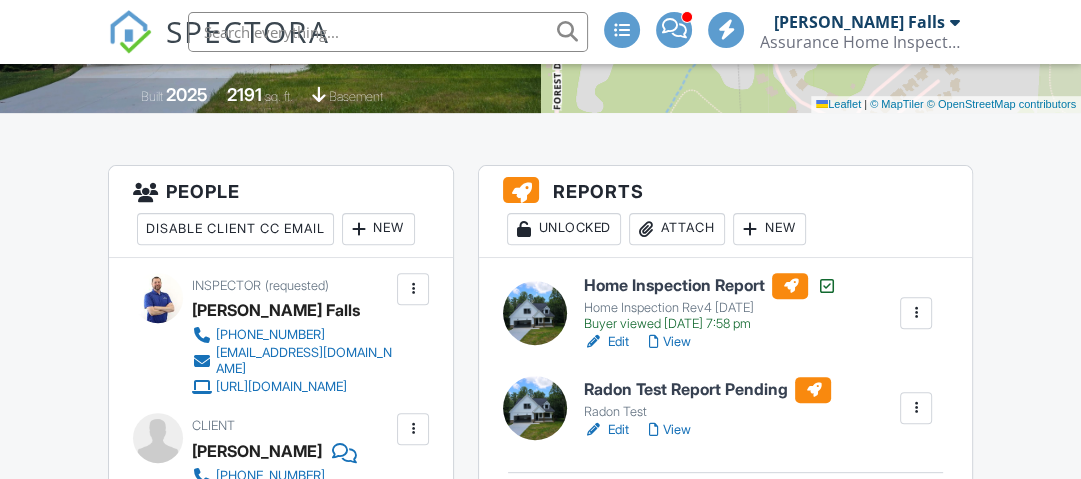 scroll, scrollTop: 320, scrollLeft: 0, axis: vertical 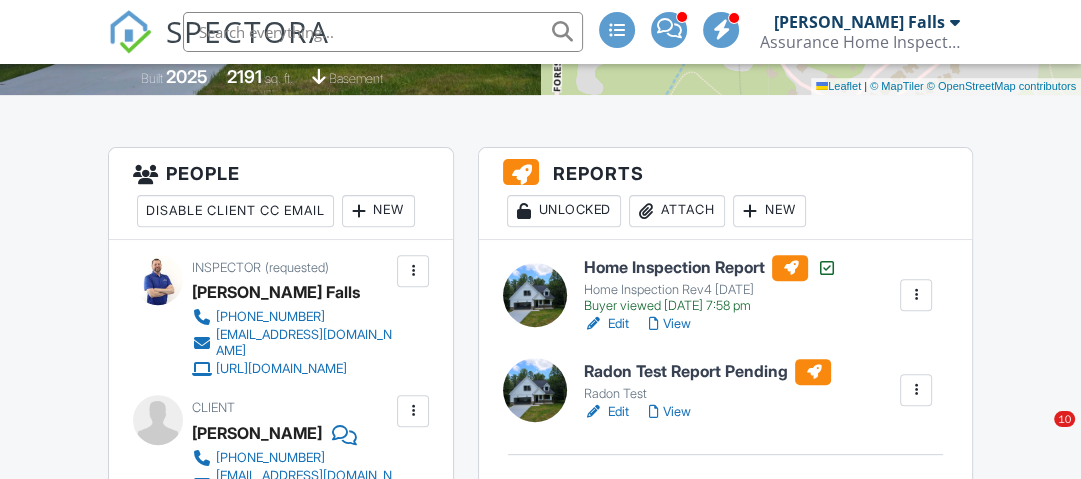click on "Home Inspection Report" at bounding box center (709, 268) 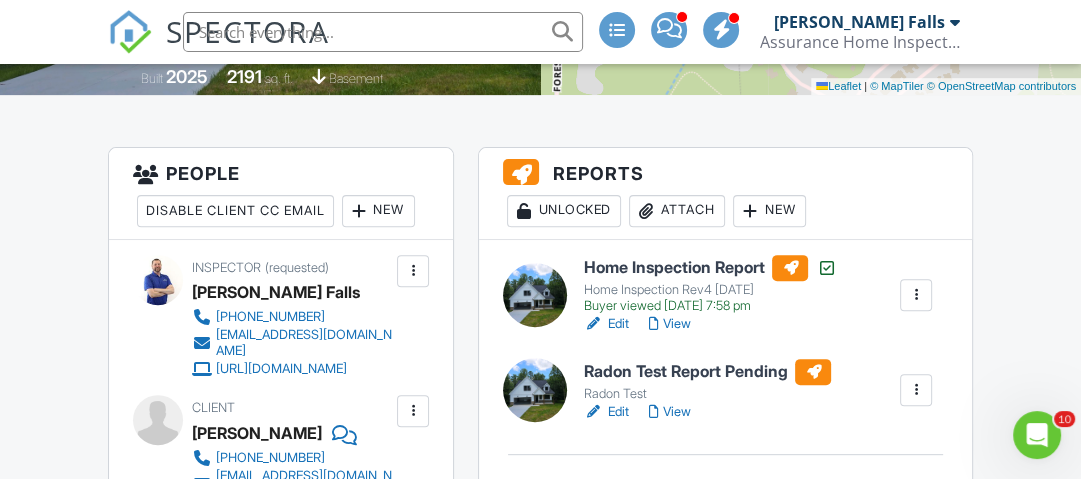 scroll, scrollTop: 0, scrollLeft: 0, axis: both 